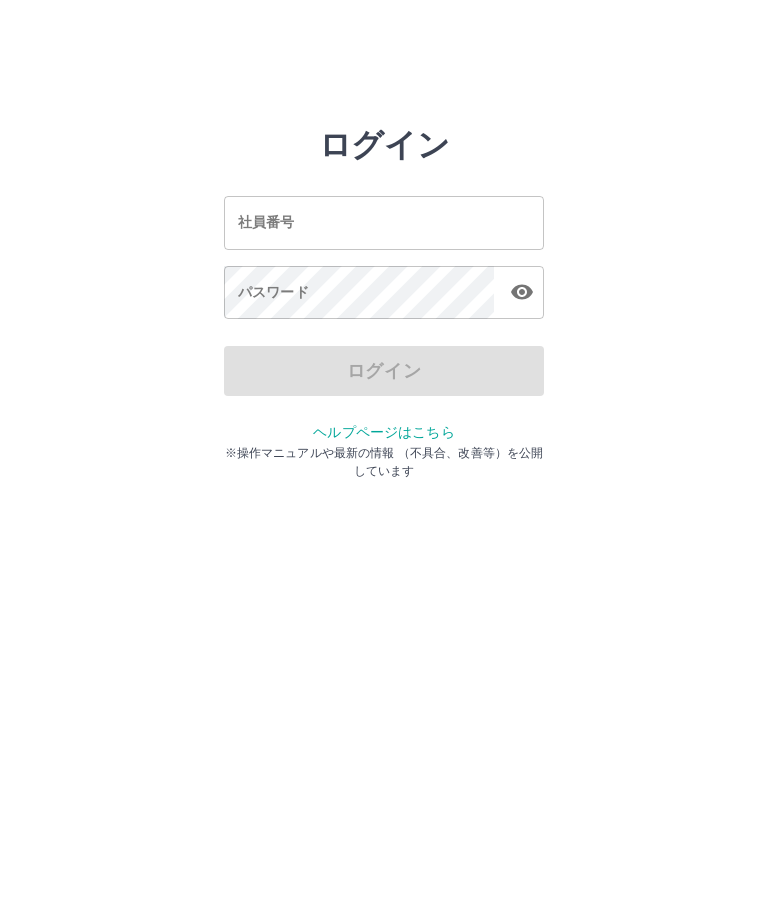 scroll, scrollTop: 0, scrollLeft: 0, axis: both 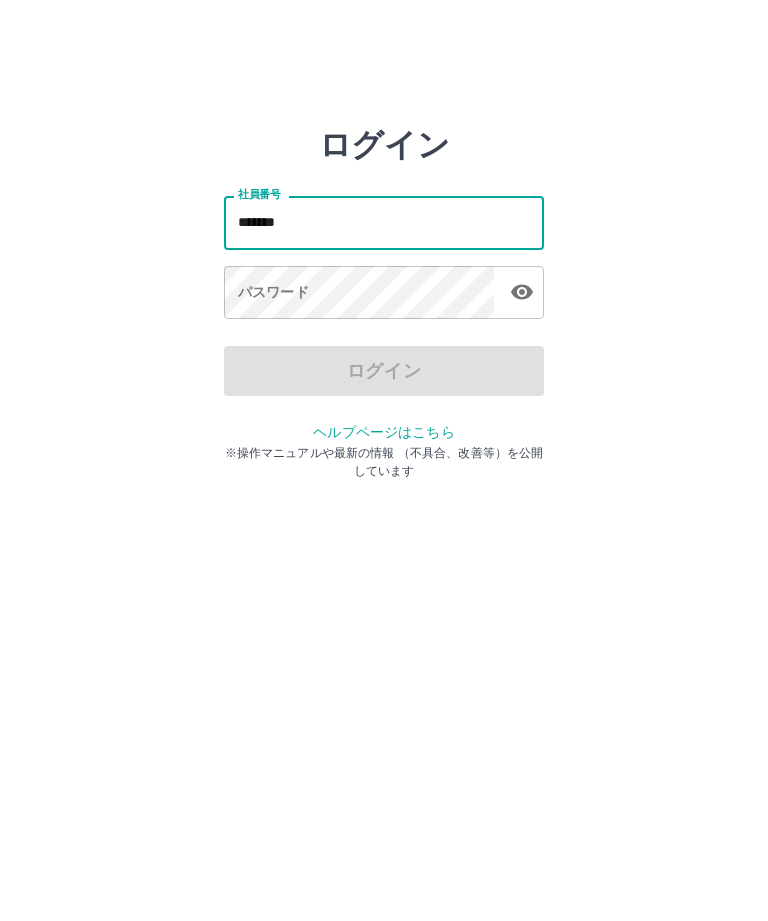 type on "*******" 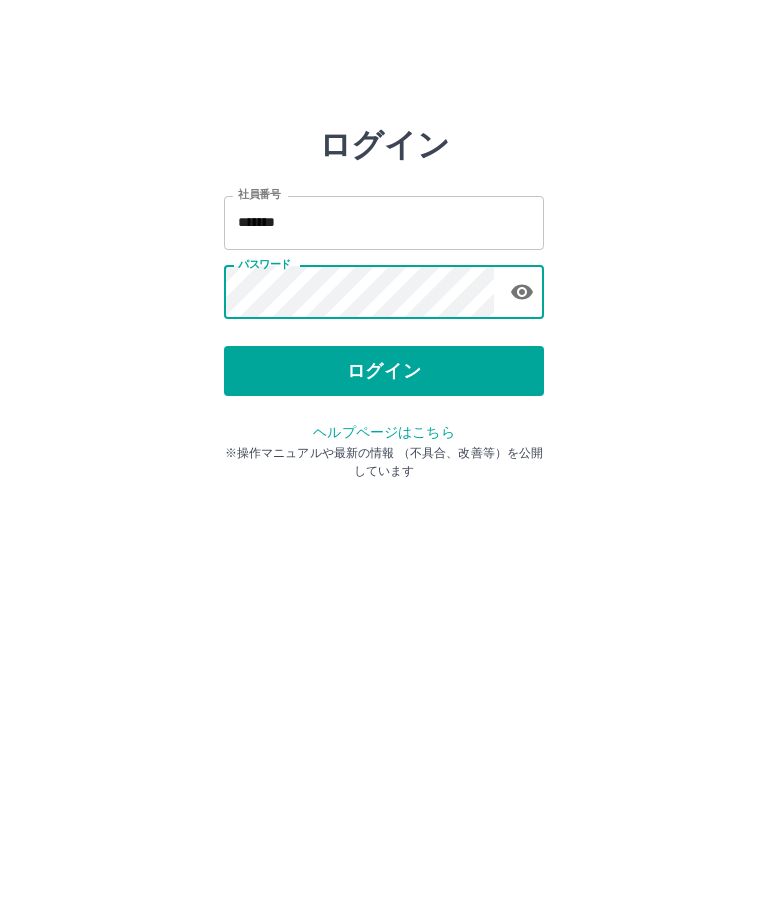 click on "ログイン" at bounding box center (384, 371) 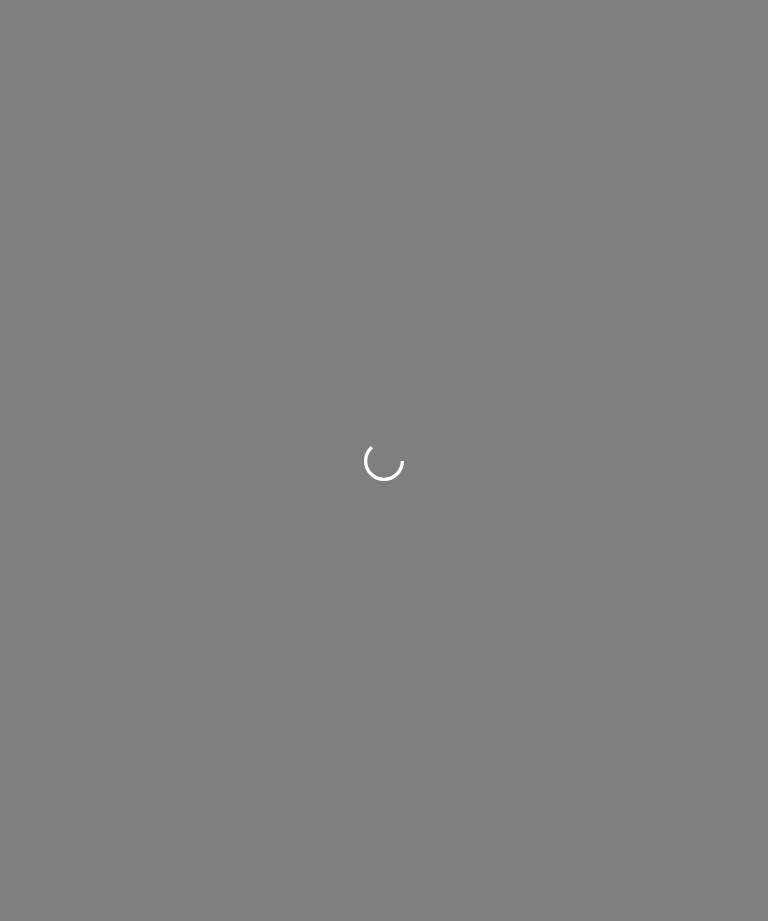 scroll, scrollTop: 0, scrollLeft: 0, axis: both 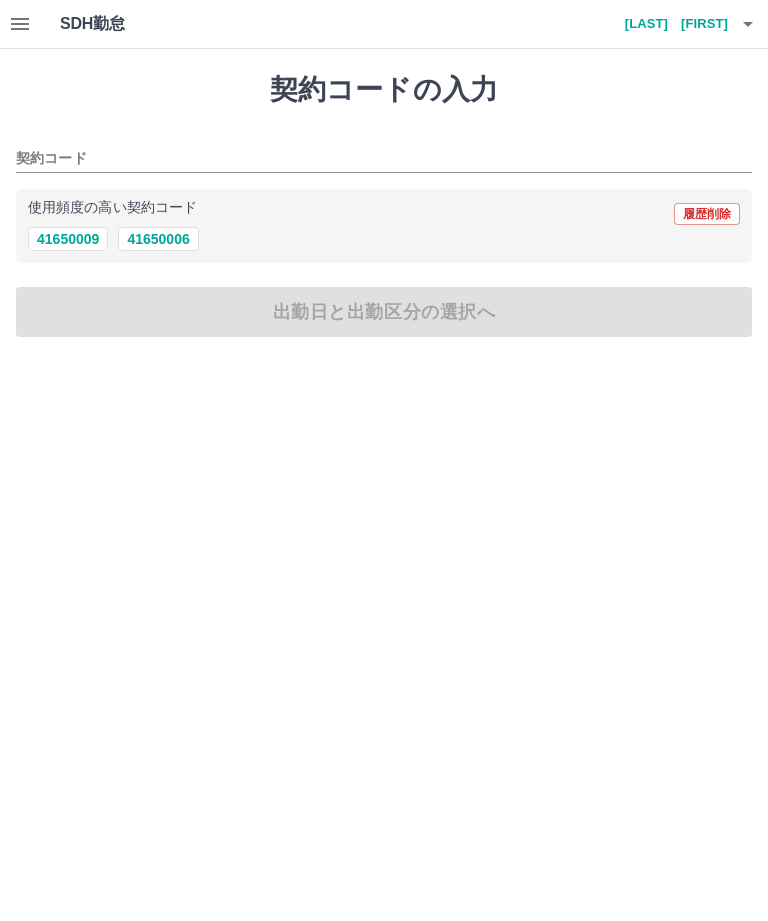 click on "契約コード" at bounding box center [384, 152] 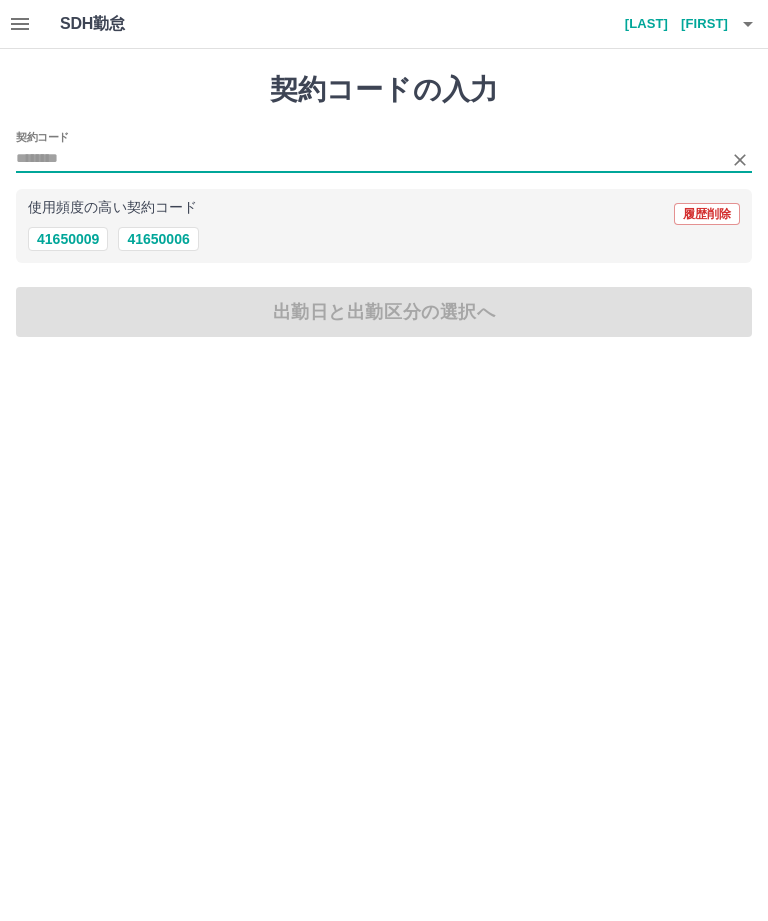 click on "41650006" at bounding box center (158, 239) 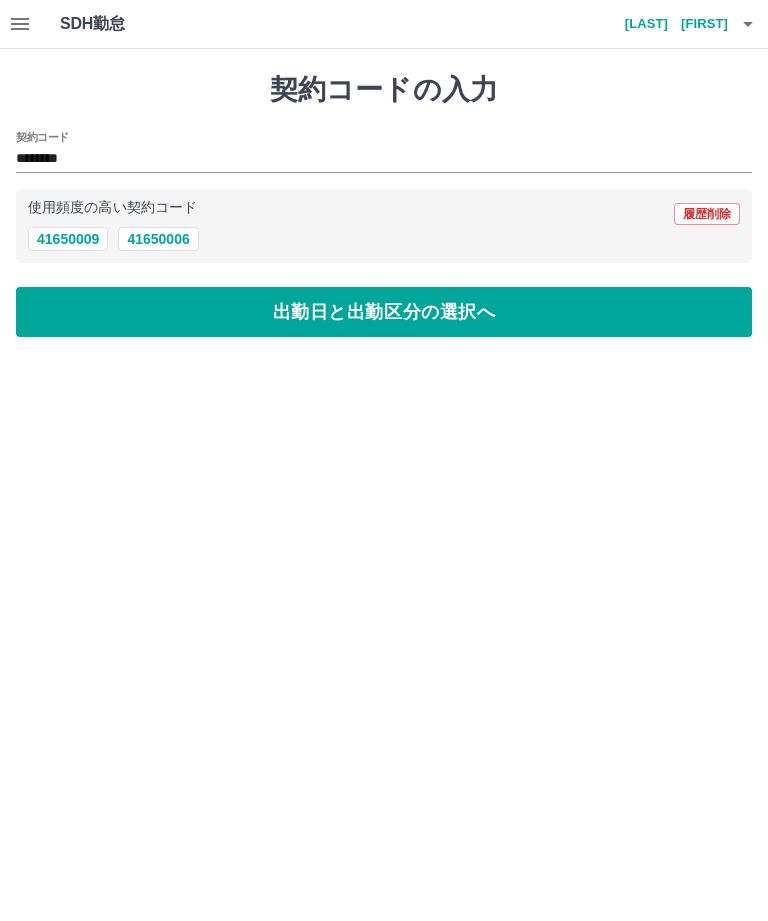 type on "********" 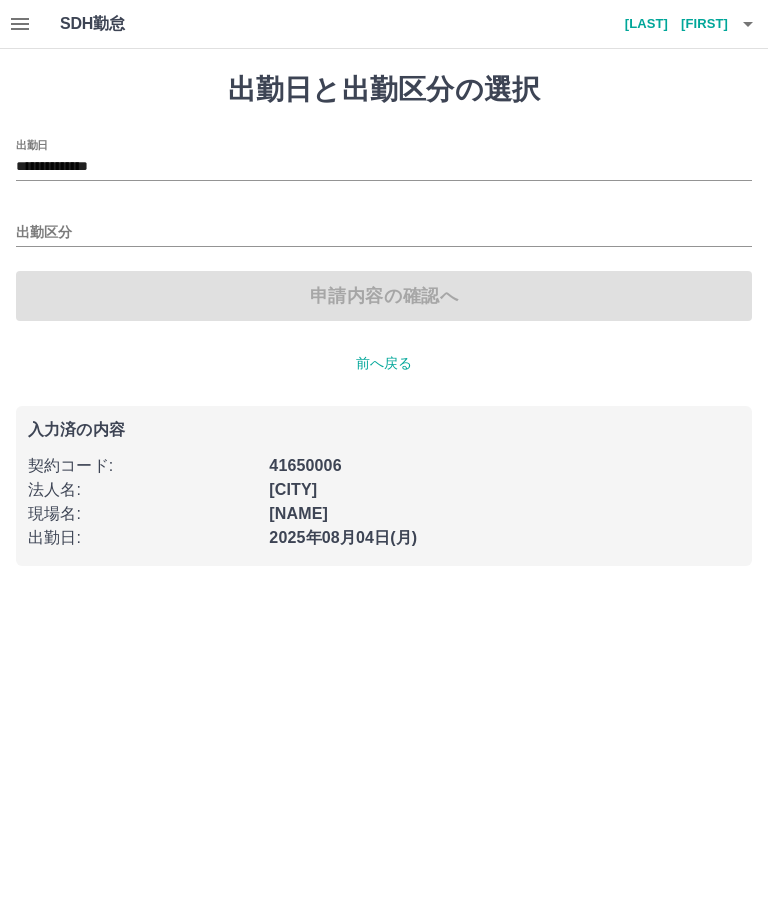 click on "出勤区分" at bounding box center (384, 233) 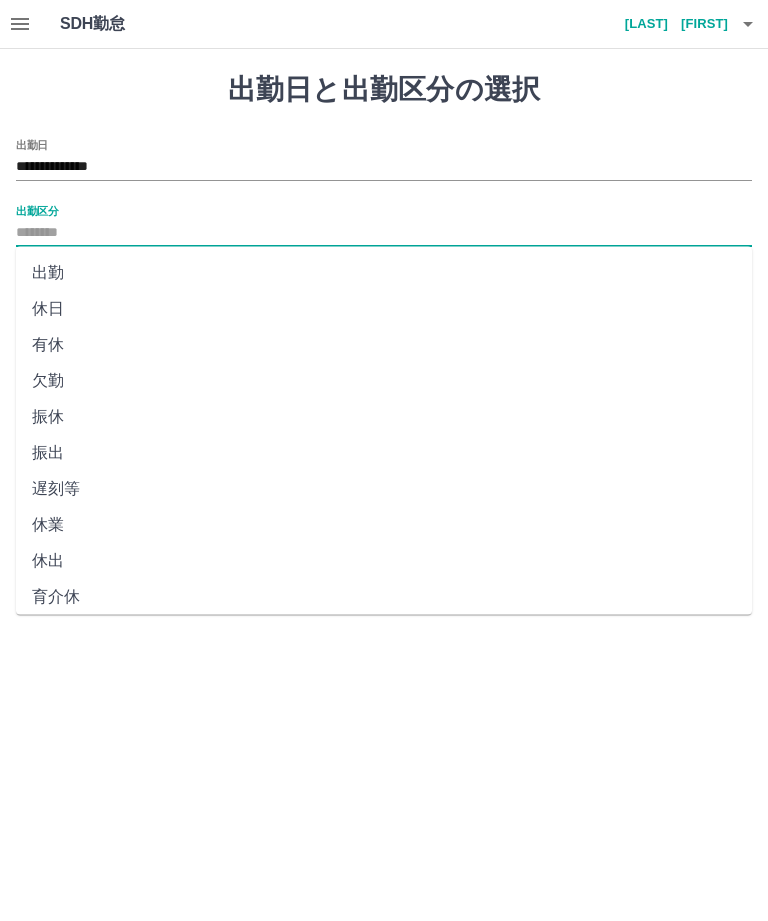 click on "出勤区分" at bounding box center (384, 233) 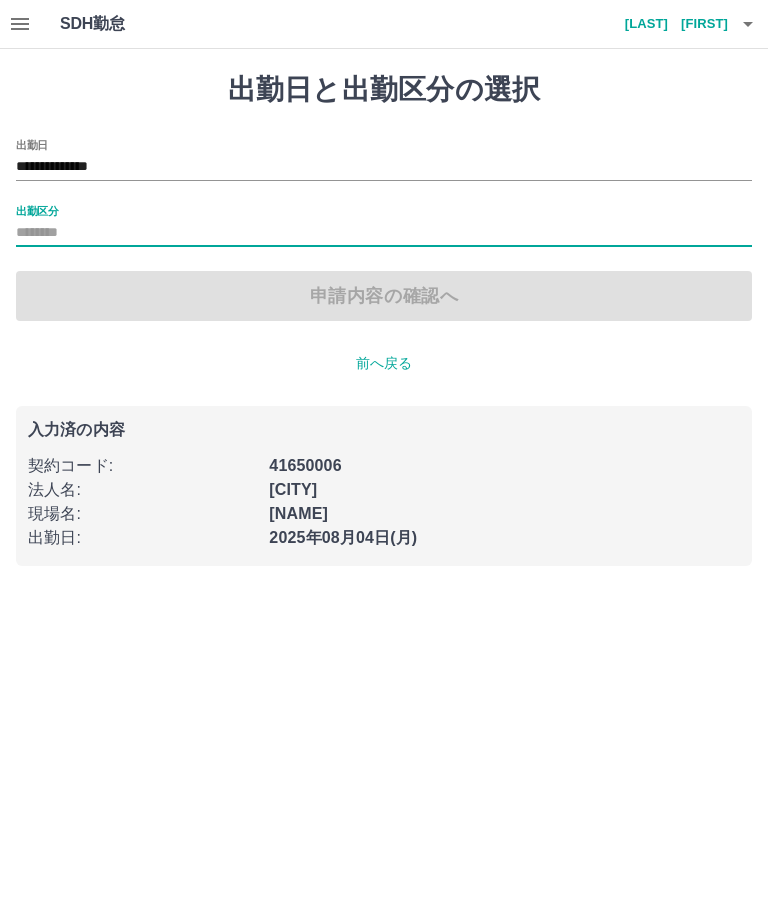 click on "申請内容の確認へ" at bounding box center (384, 296) 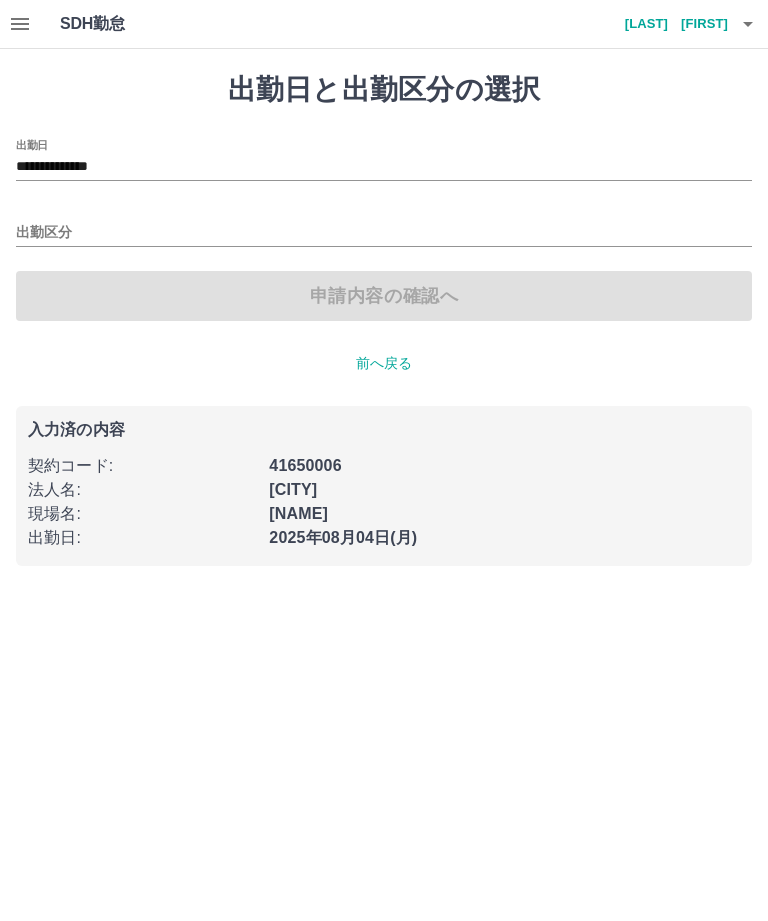 click on "出勤区分" at bounding box center (384, 233) 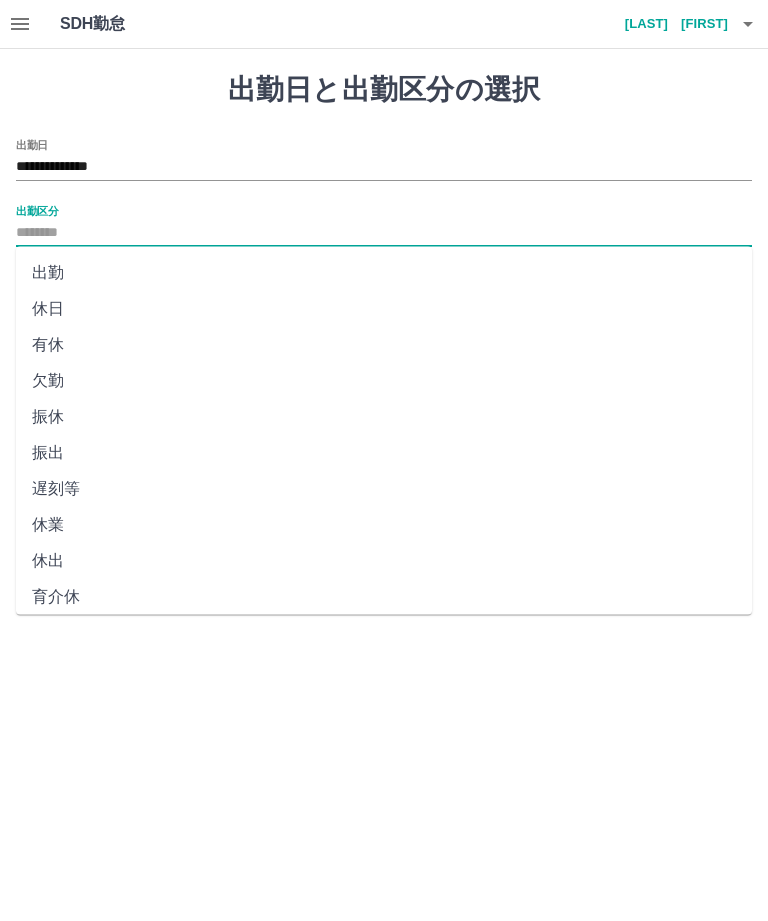 click on "出勤" at bounding box center [384, 273] 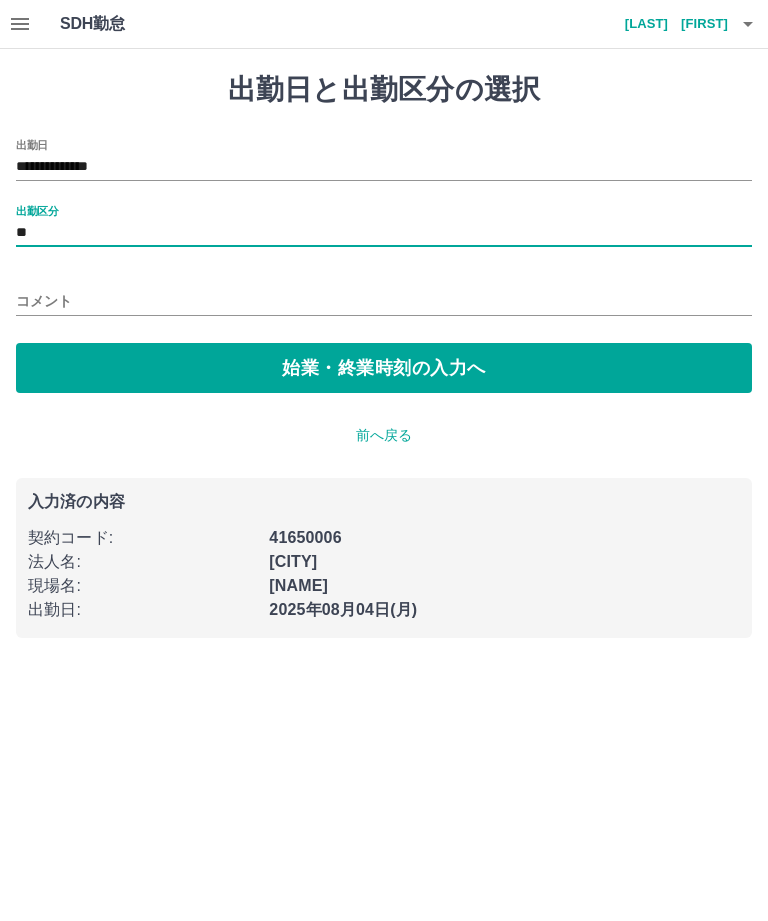 click on "コメント" at bounding box center [384, 301] 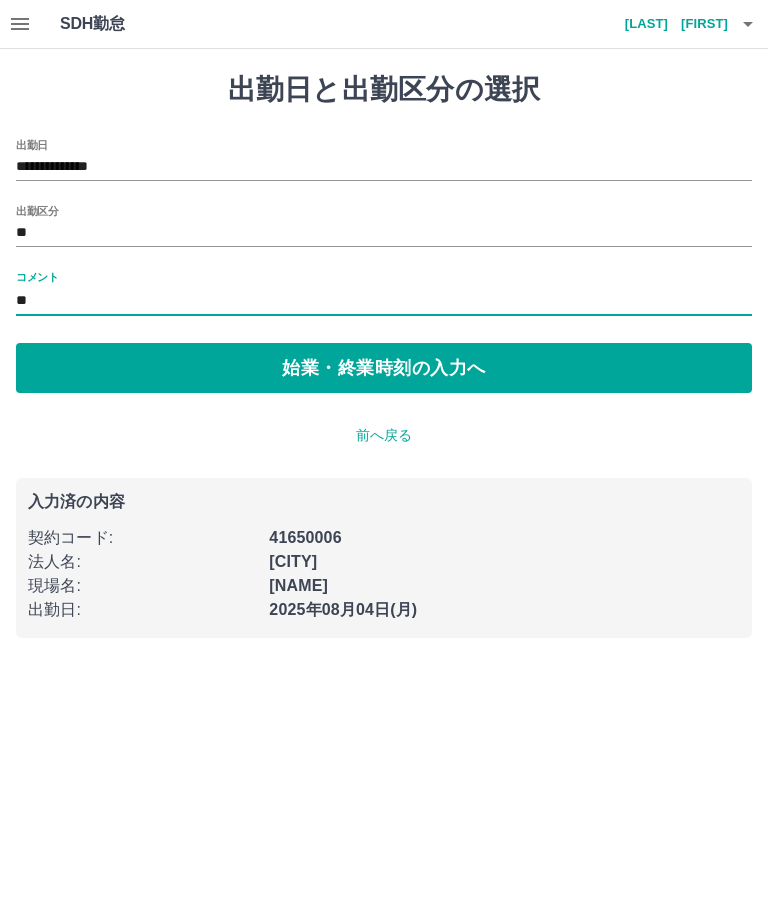 type on "*" 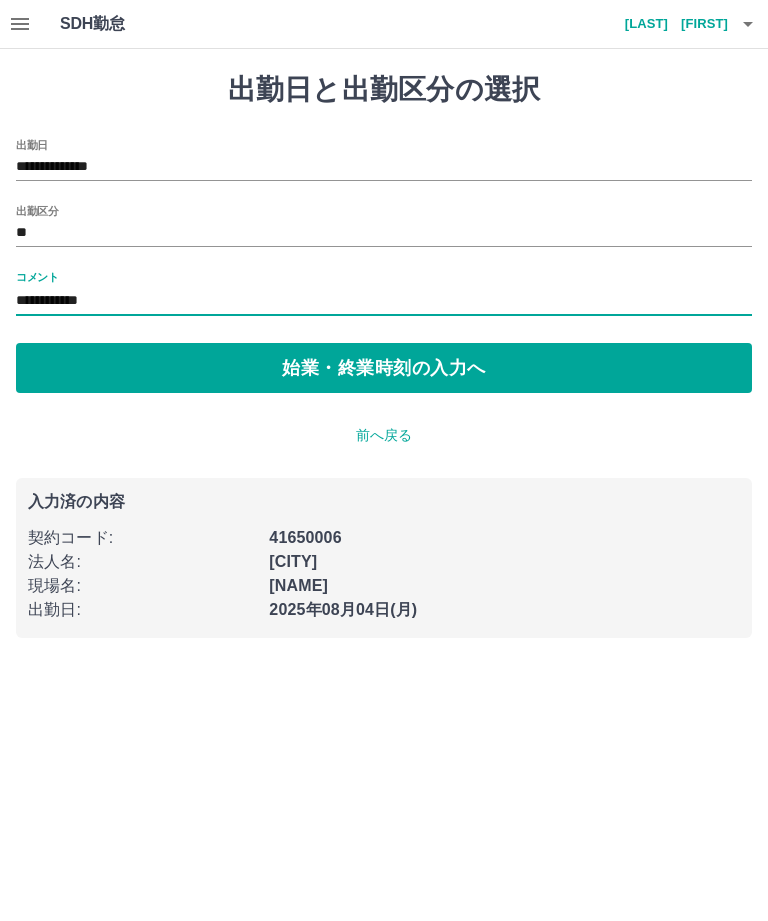 type on "**********" 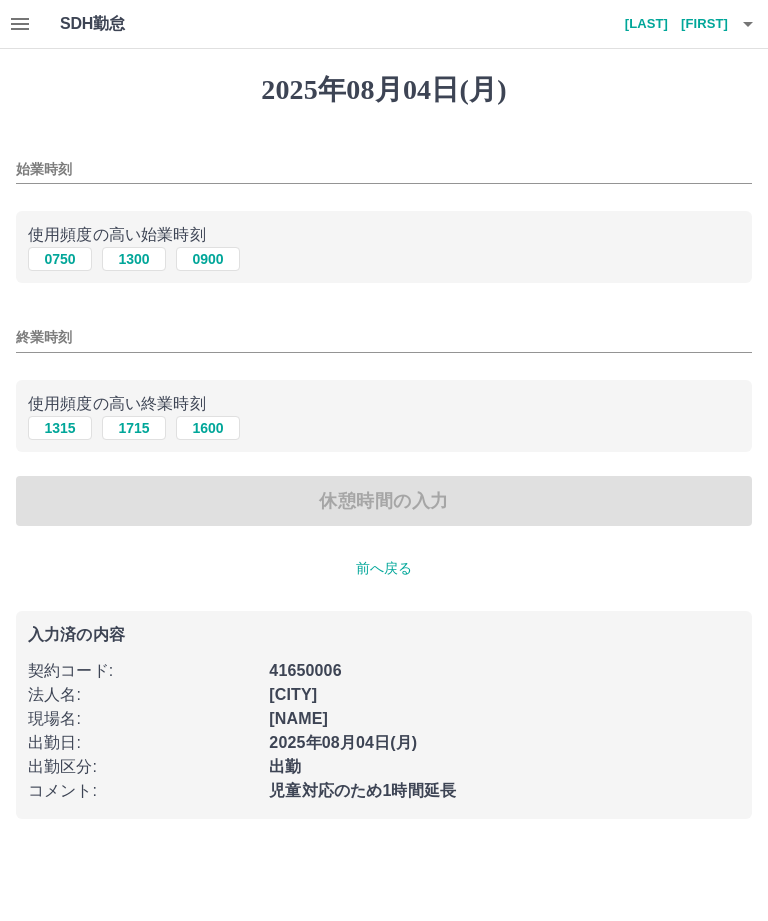 click on "始業時刻" at bounding box center [384, 163] 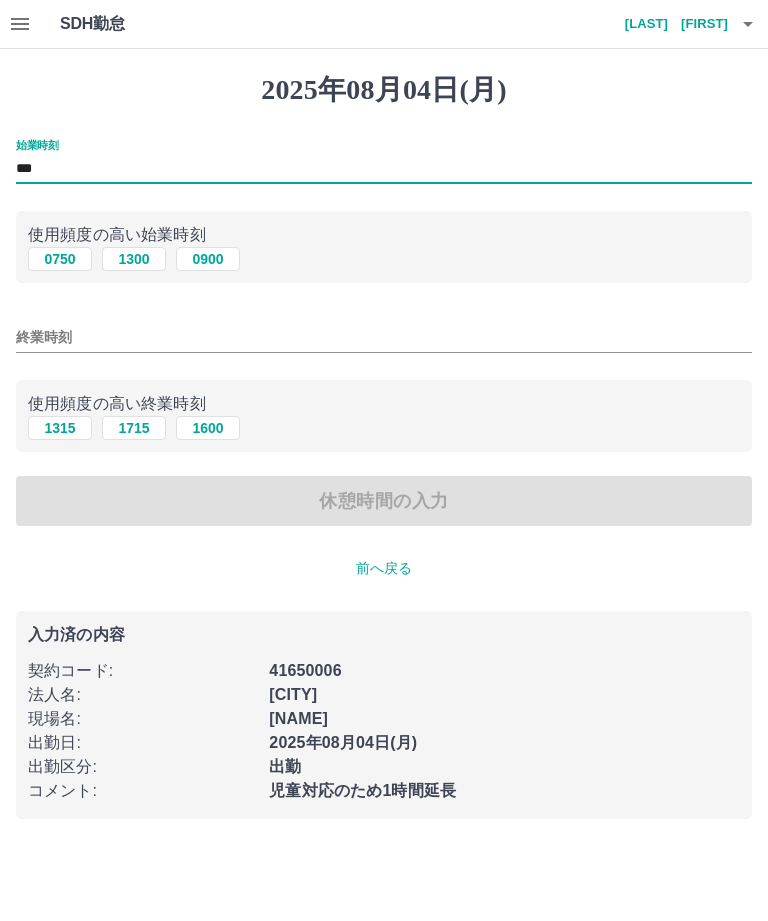 type on "***" 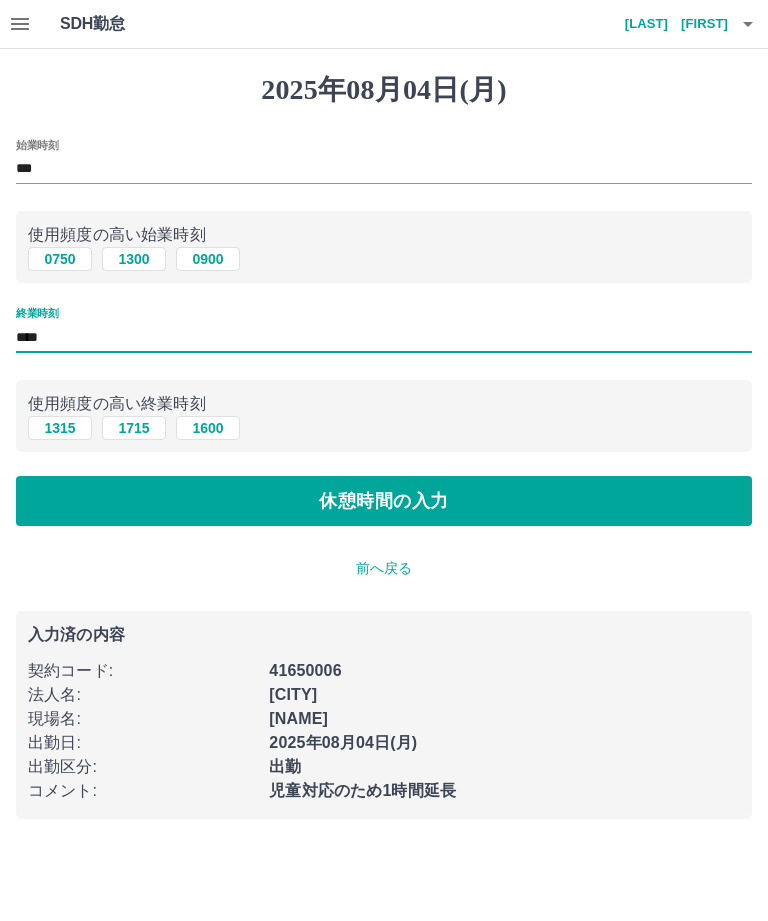 type on "****" 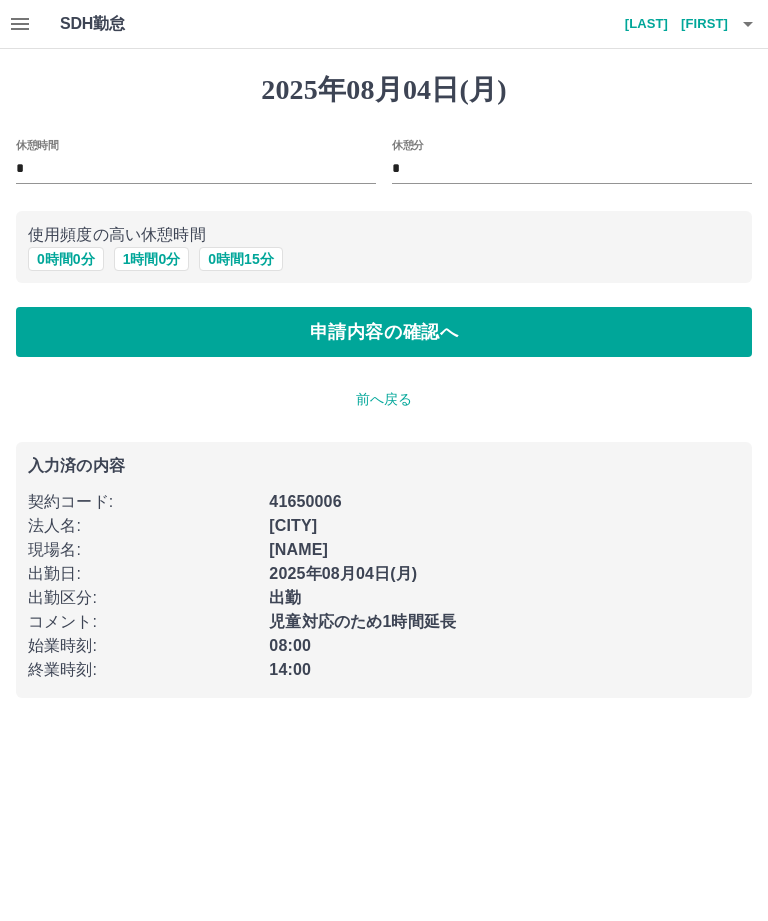 click on "申請内容の確認へ" at bounding box center [384, 332] 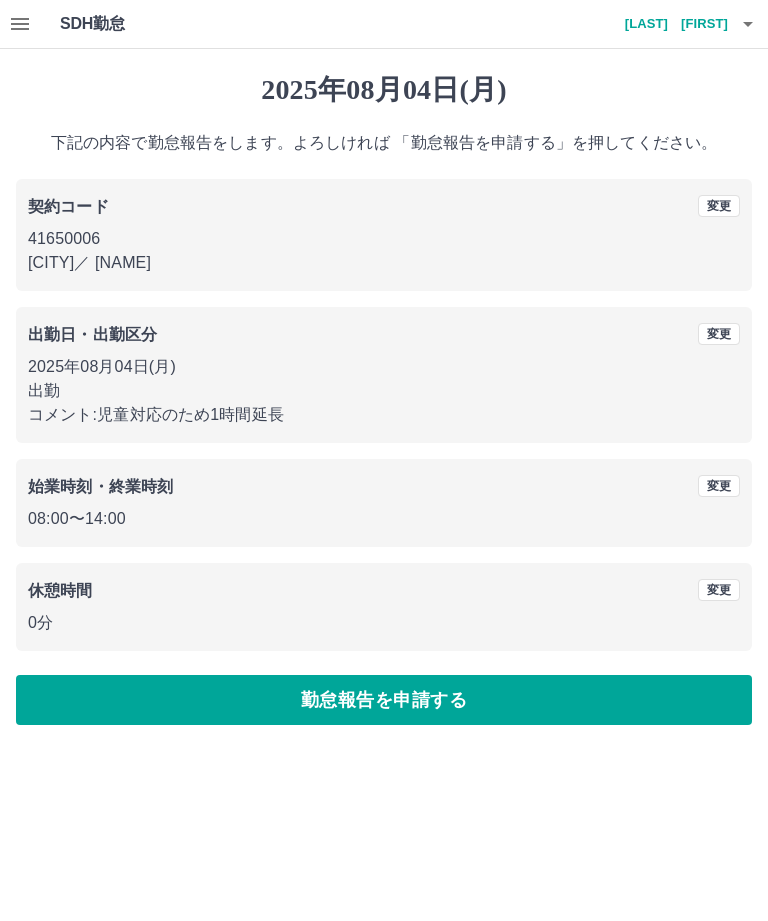 click on "勤怠報告を申請する" at bounding box center (384, 700) 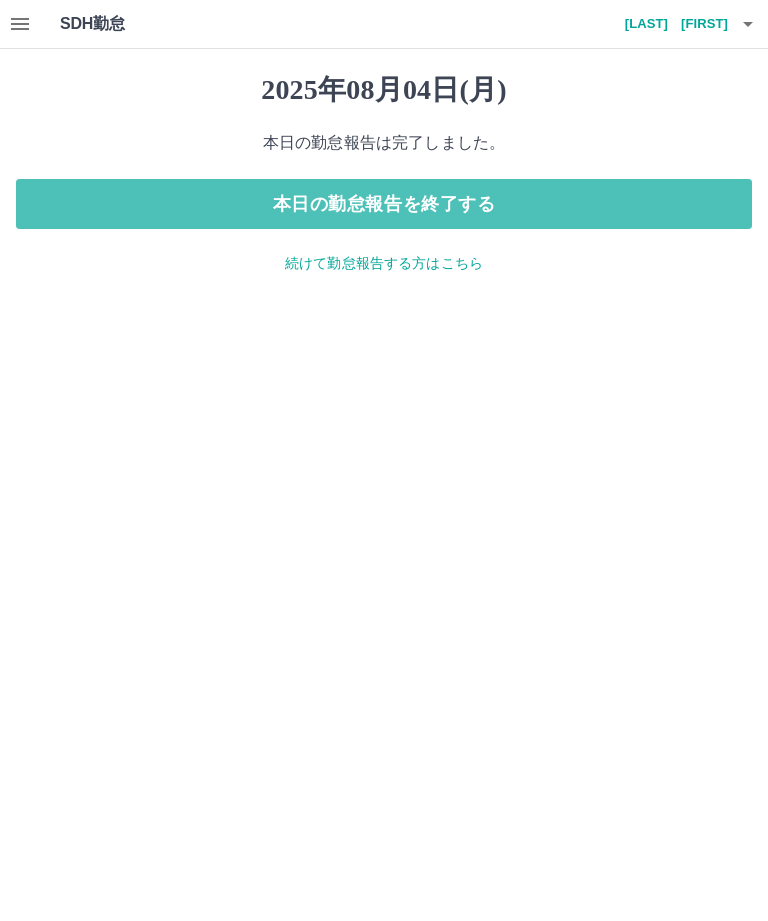 click on "本日の勤怠報告を終了する" at bounding box center (384, 204) 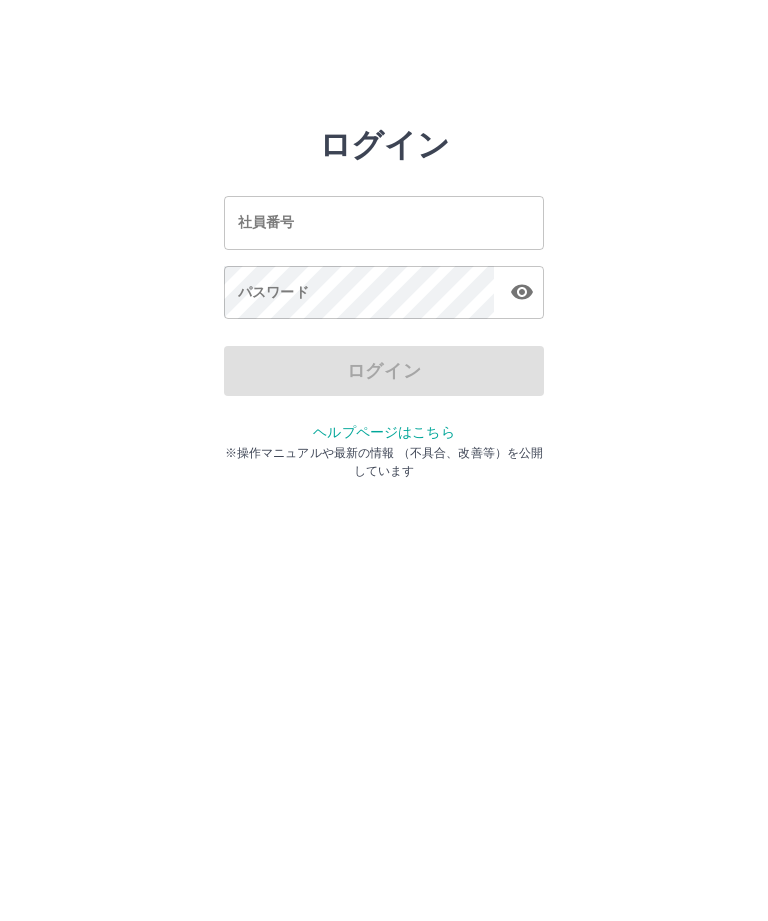 scroll, scrollTop: 0, scrollLeft: 0, axis: both 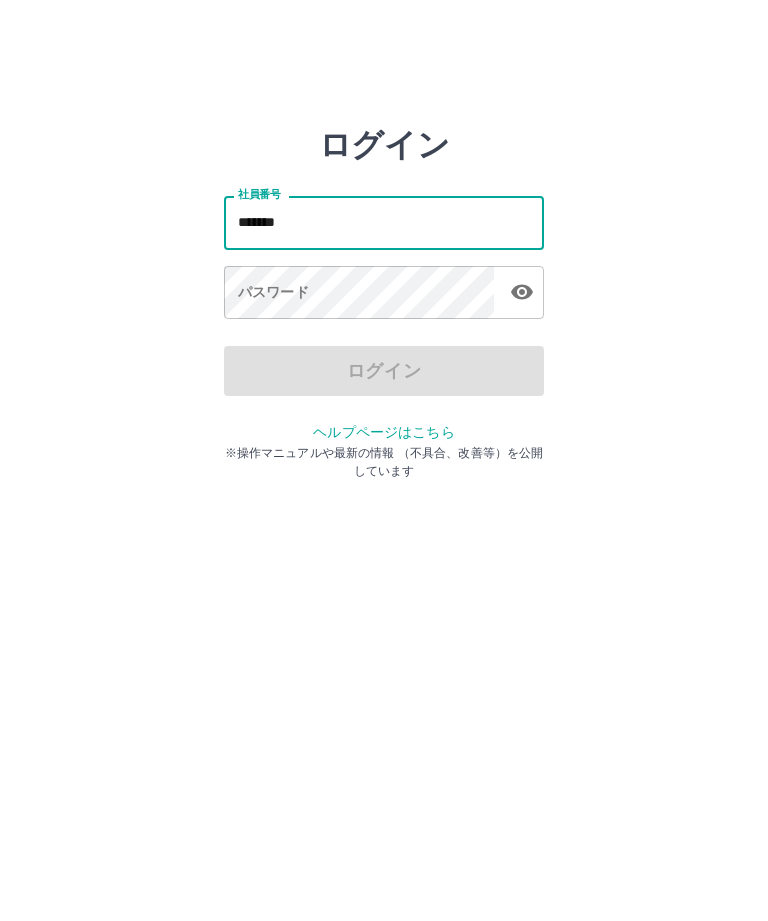 type on "*******" 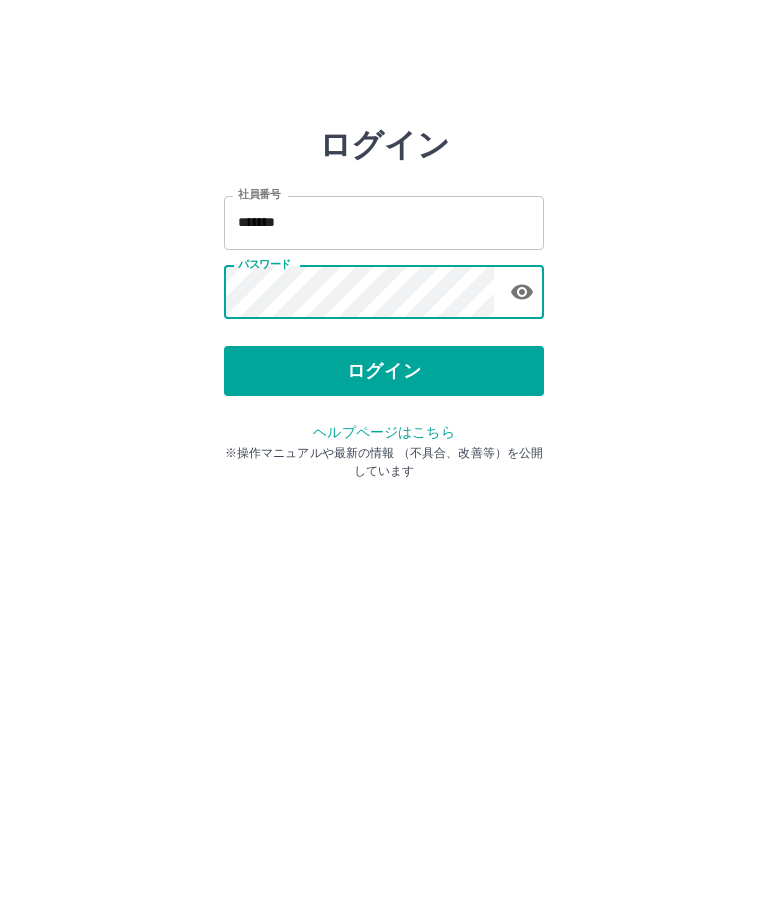 click on "ログイン" at bounding box center [384, 371] 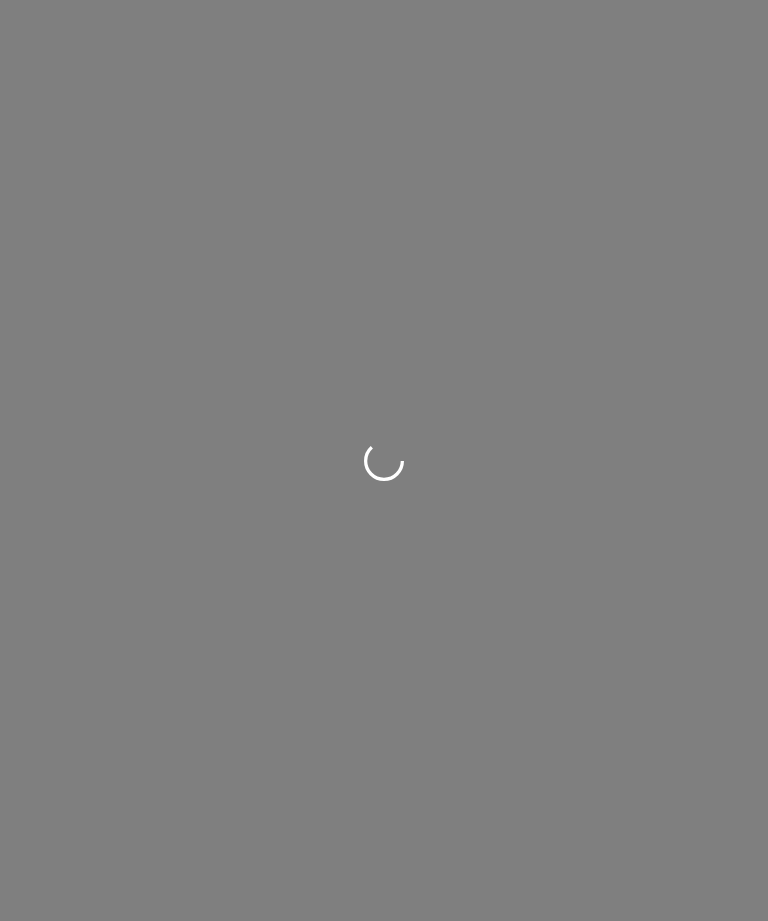scroll, scrollTop: 0, scrollLeft: 0, axis: both 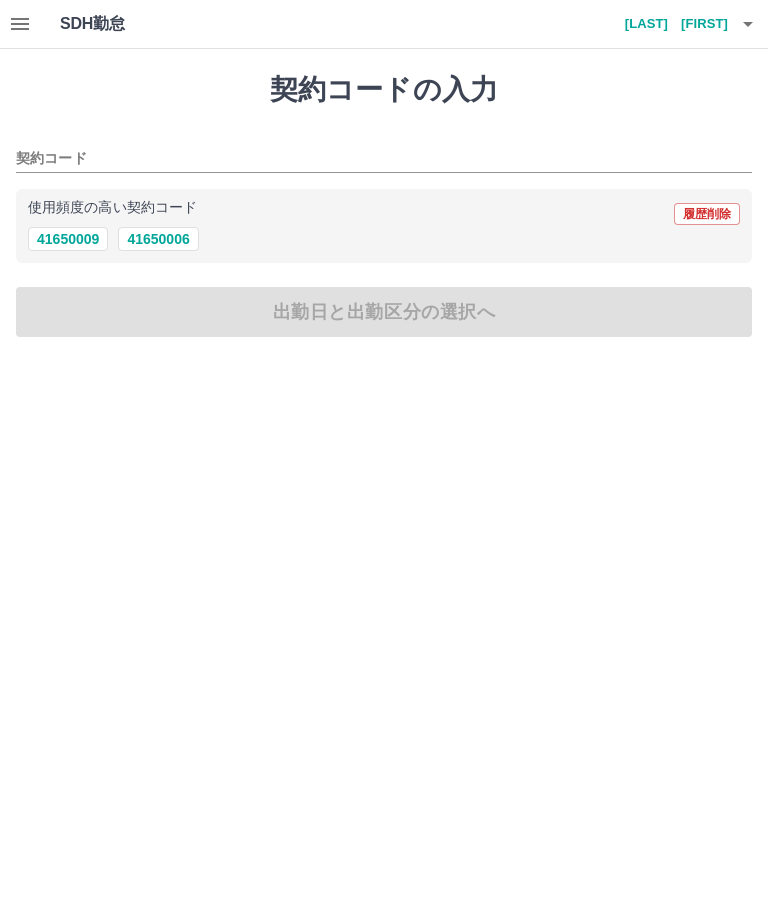 click 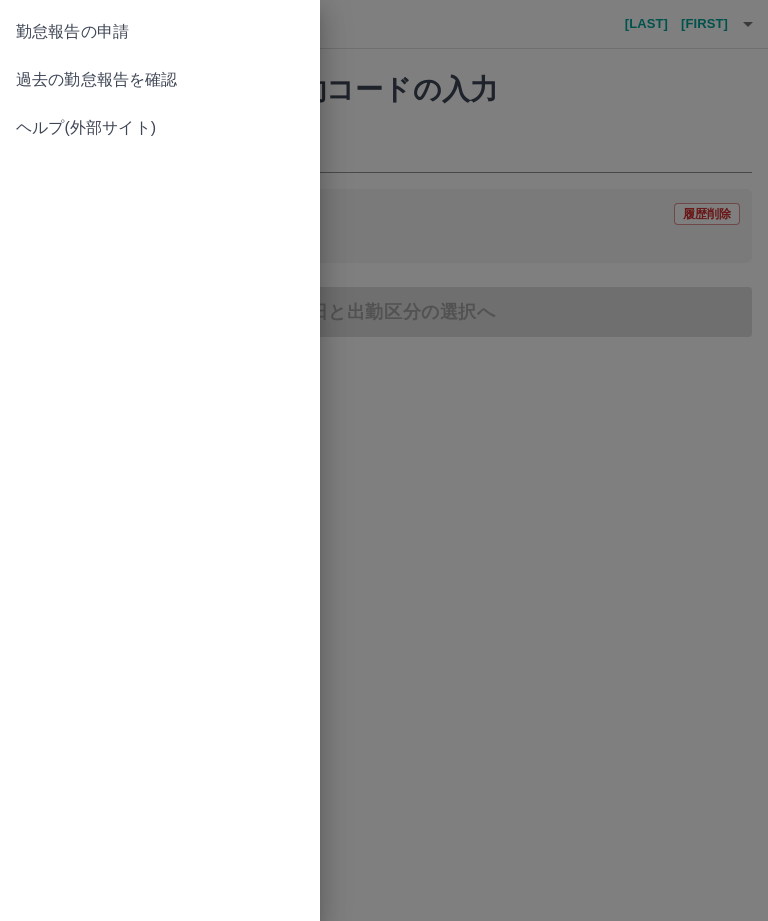 click on "過去の勤怠報告を確認" at bounding box center [160, 80] 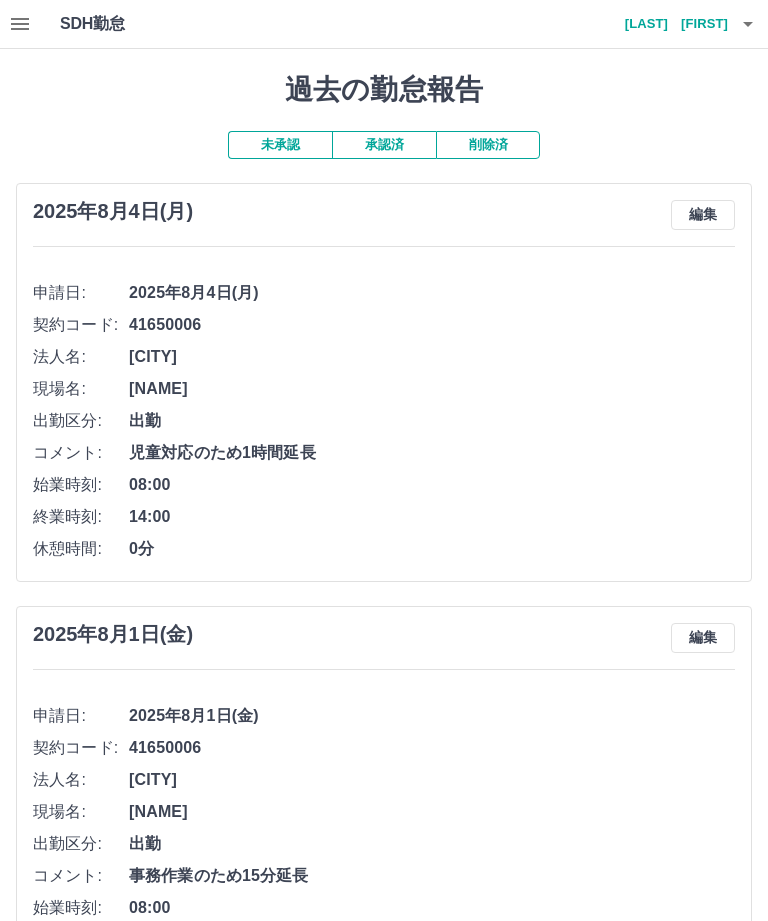 click on "[LAST]　[FIRST]" at bounding box center (668, 24) 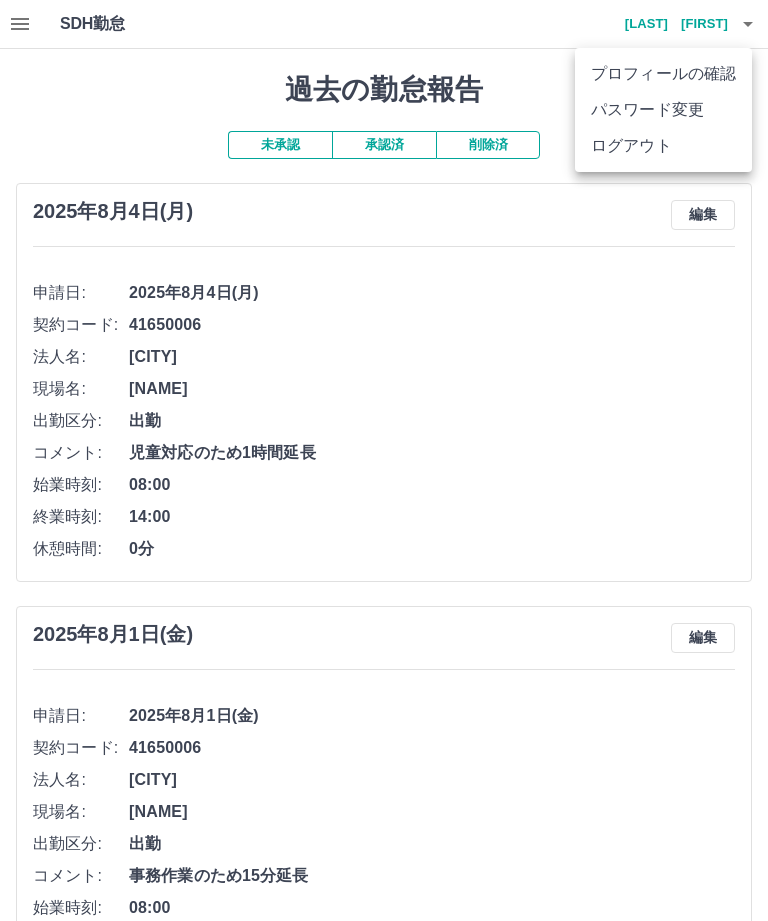 click on "ログアウト" at bounding box center (663, 146) 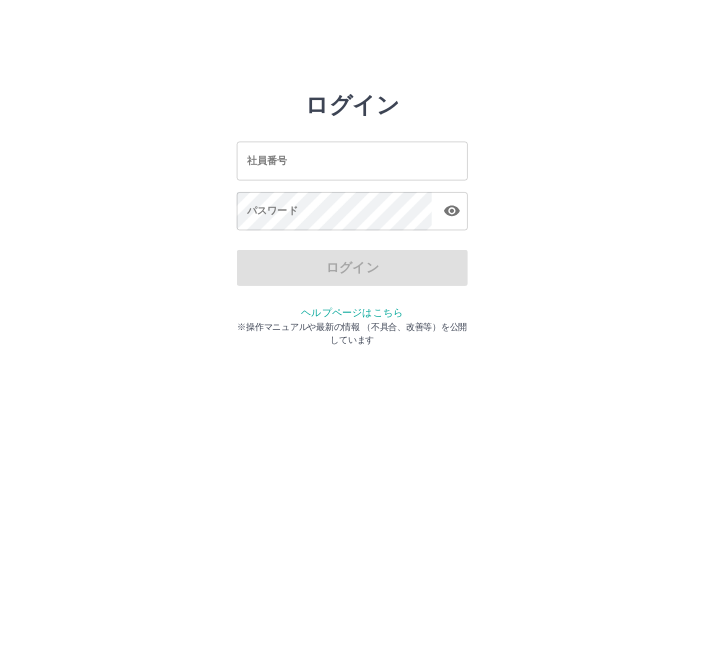scroll, scrollTop: 0, scrollLeft: 0, axis: both 